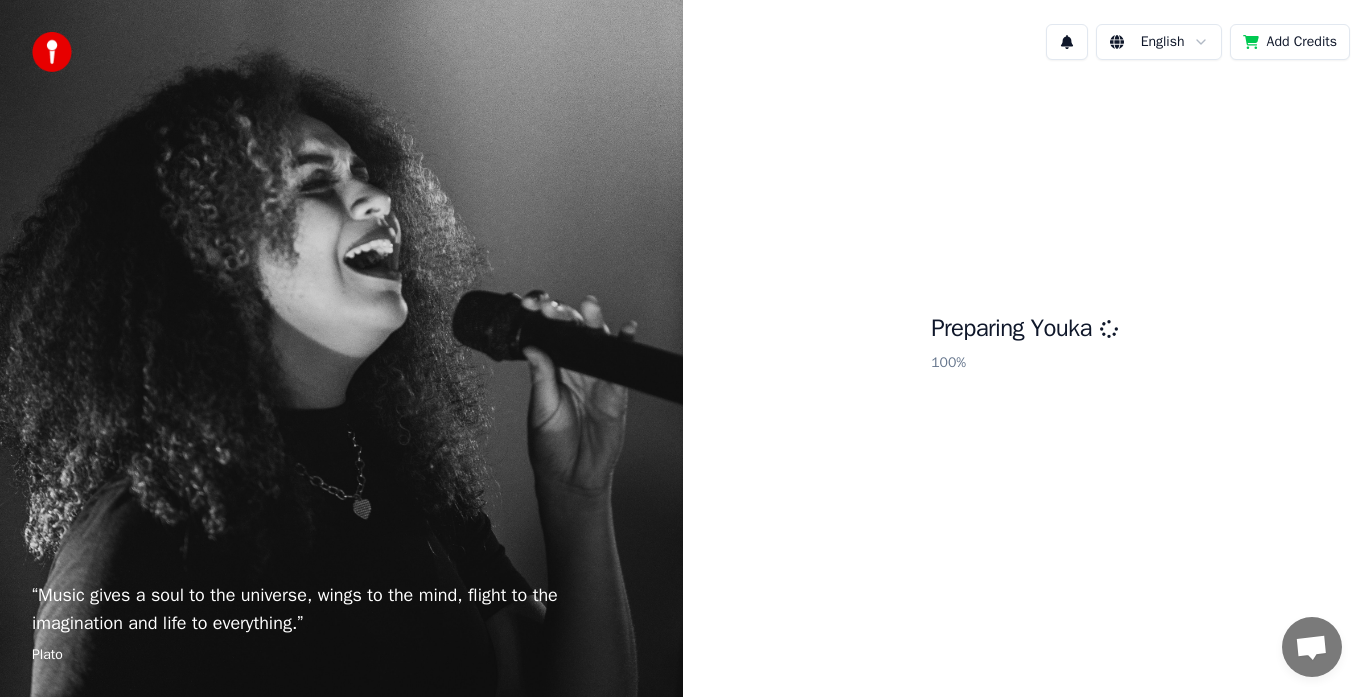 scroll, scrollTop: 0, scrollLeft: 0, axis: both 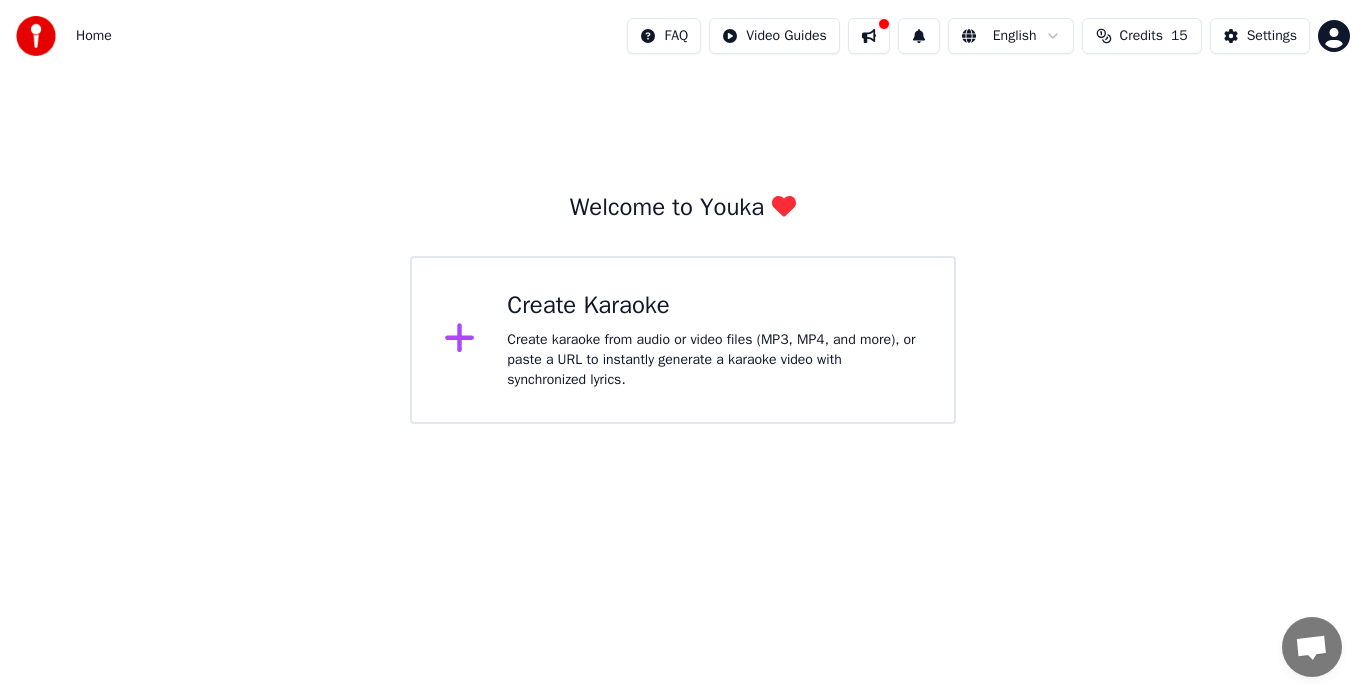 click 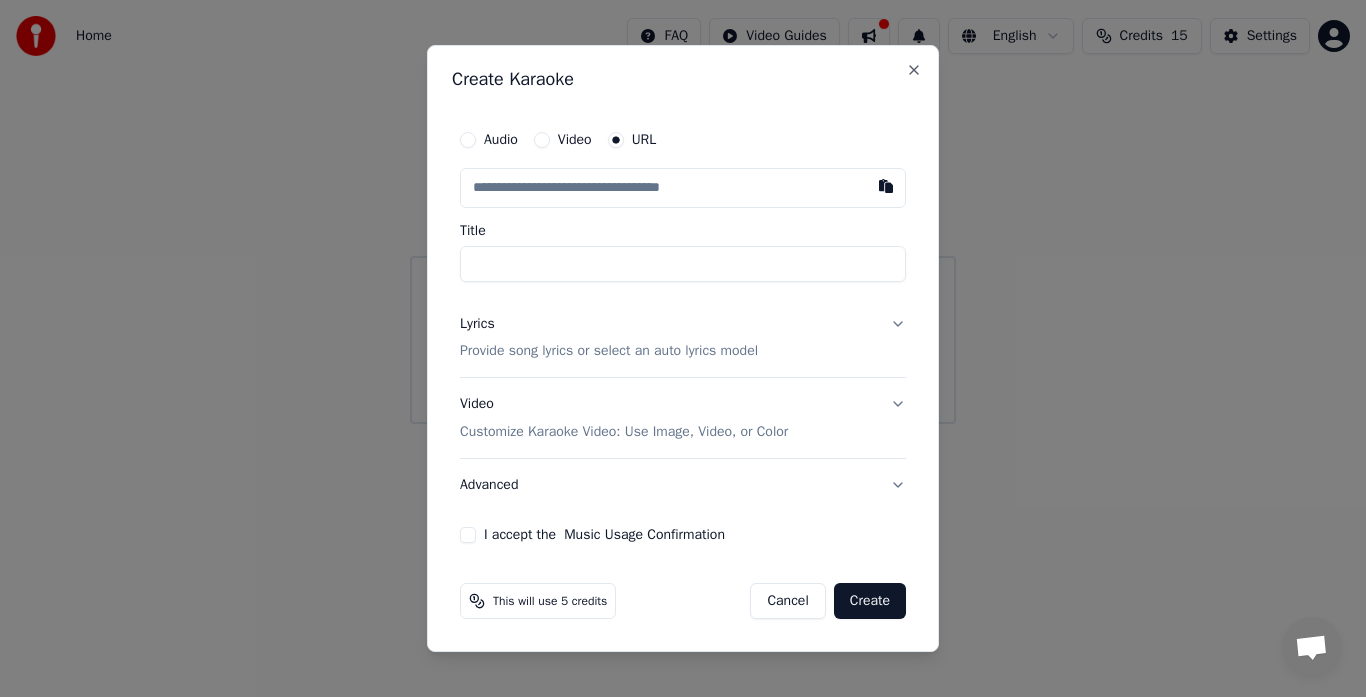 drag, startPoint x: 654, startPoint y: 193, endPoint x: 658, endPoint y: 179, distance: 14.56022 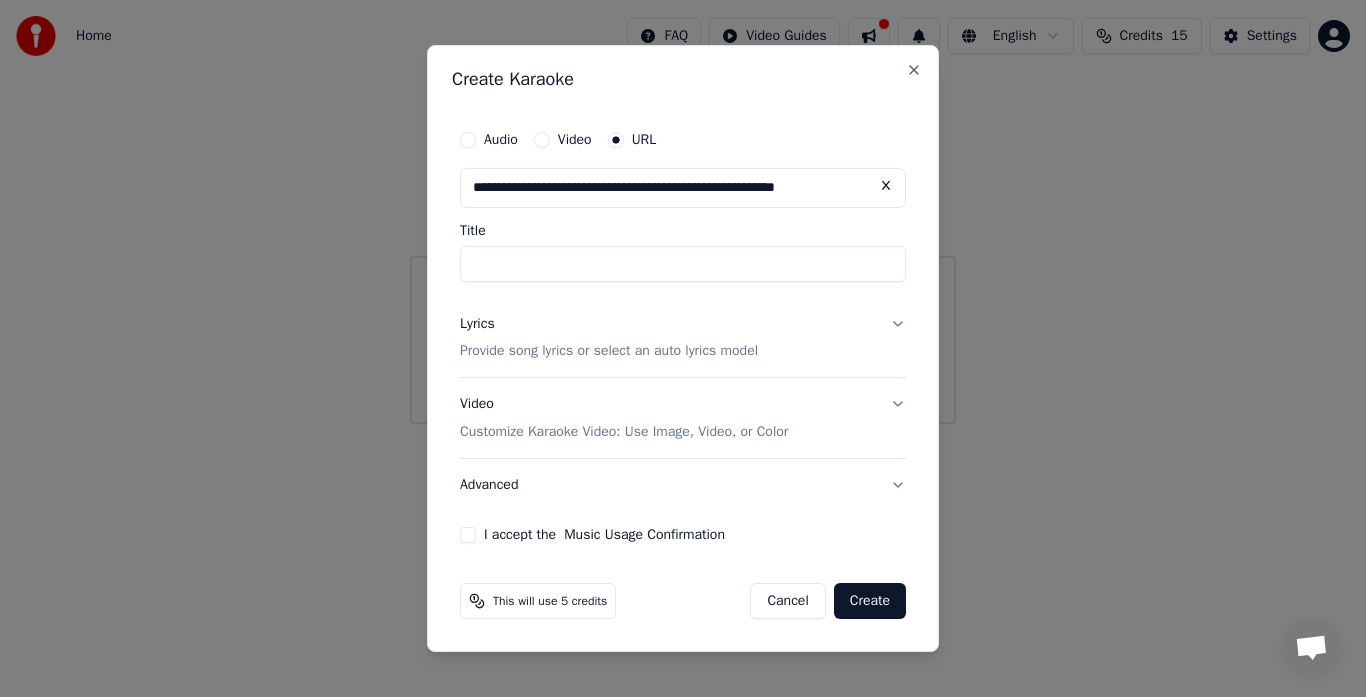 scroll, scrollTop: 0, scrollLeft: 11, axis: horizontal 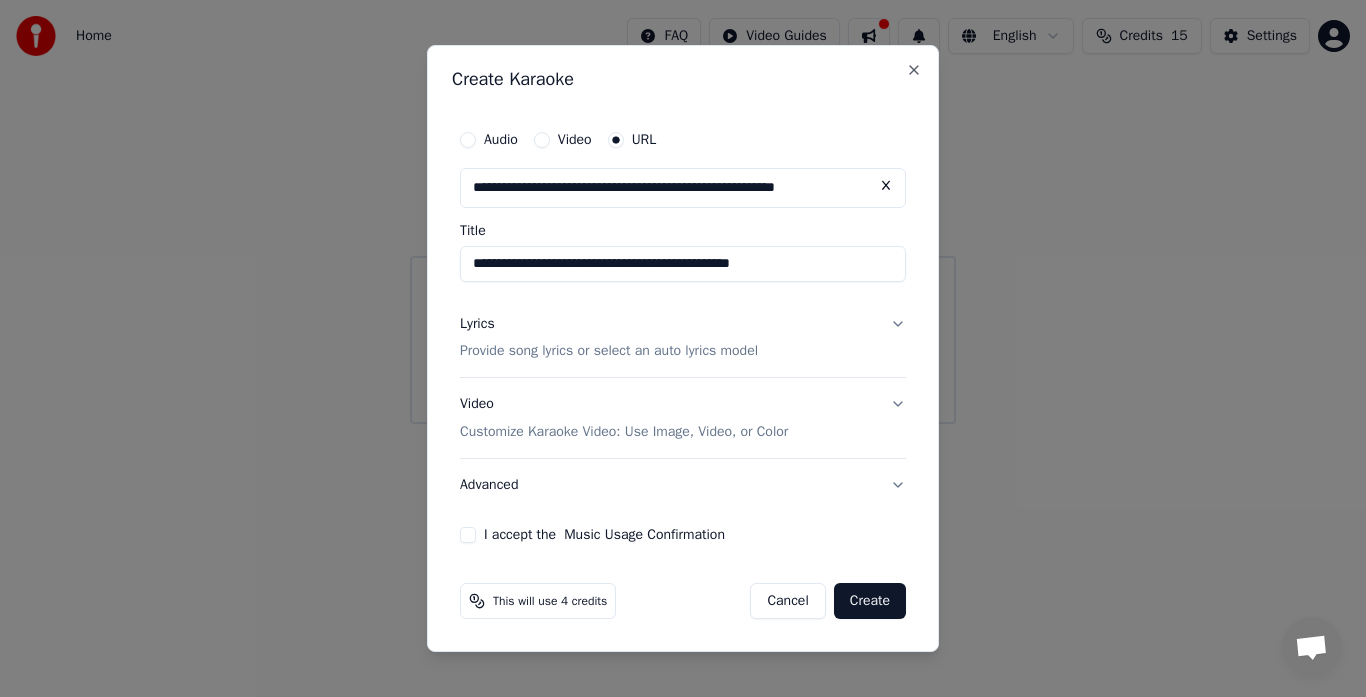 type on "**********" 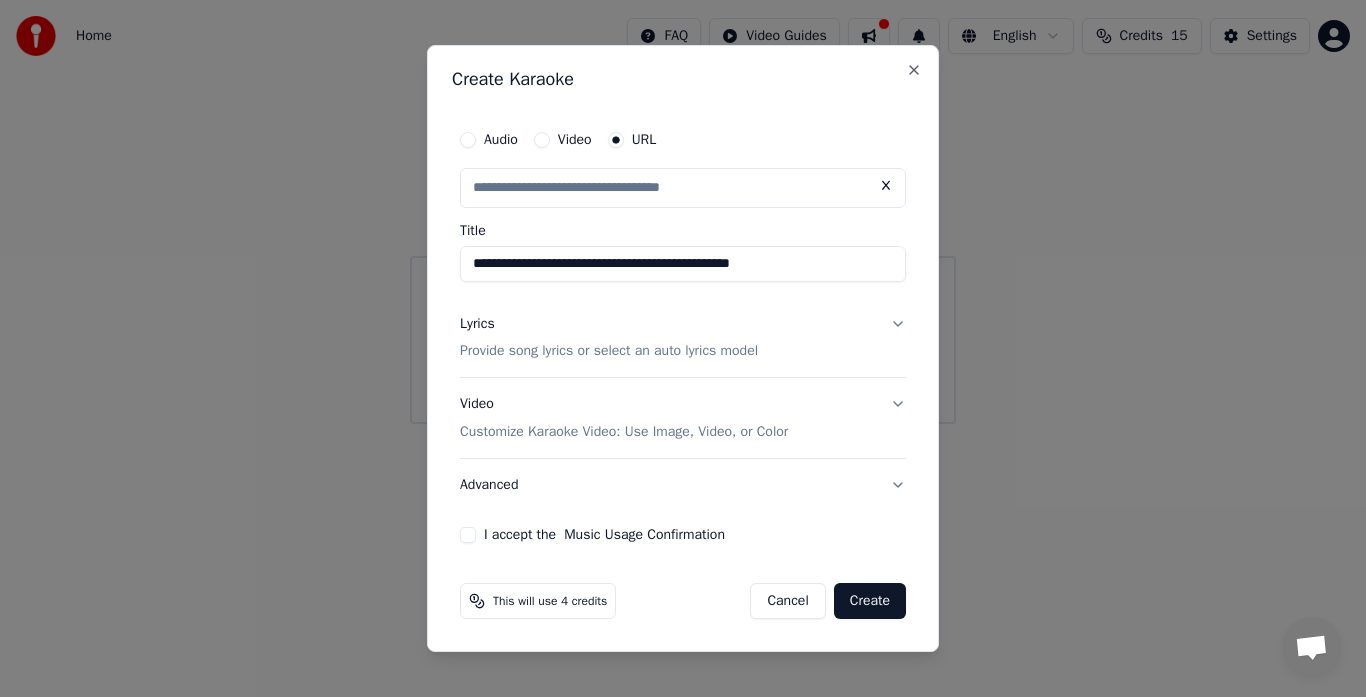 scroll, scrollTop: 0, scrollLeft: 0, axis: both 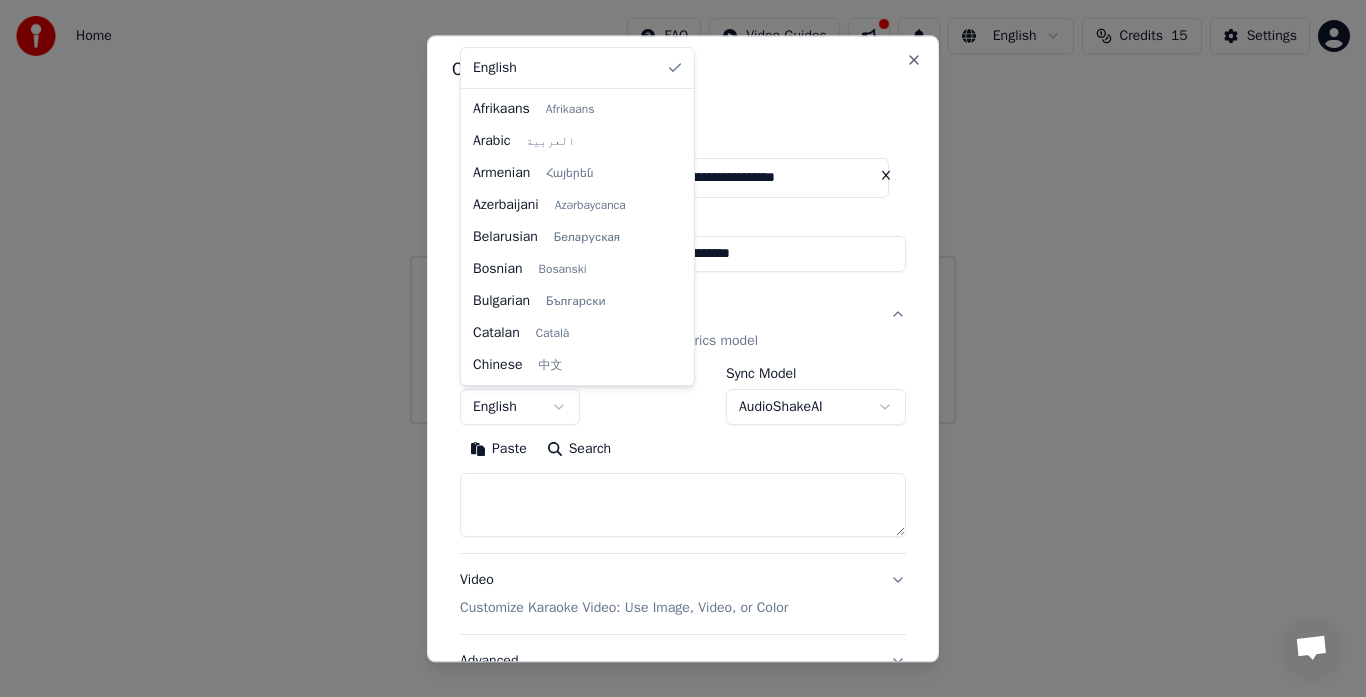 click on "**********" at bounding box center [683, 212] 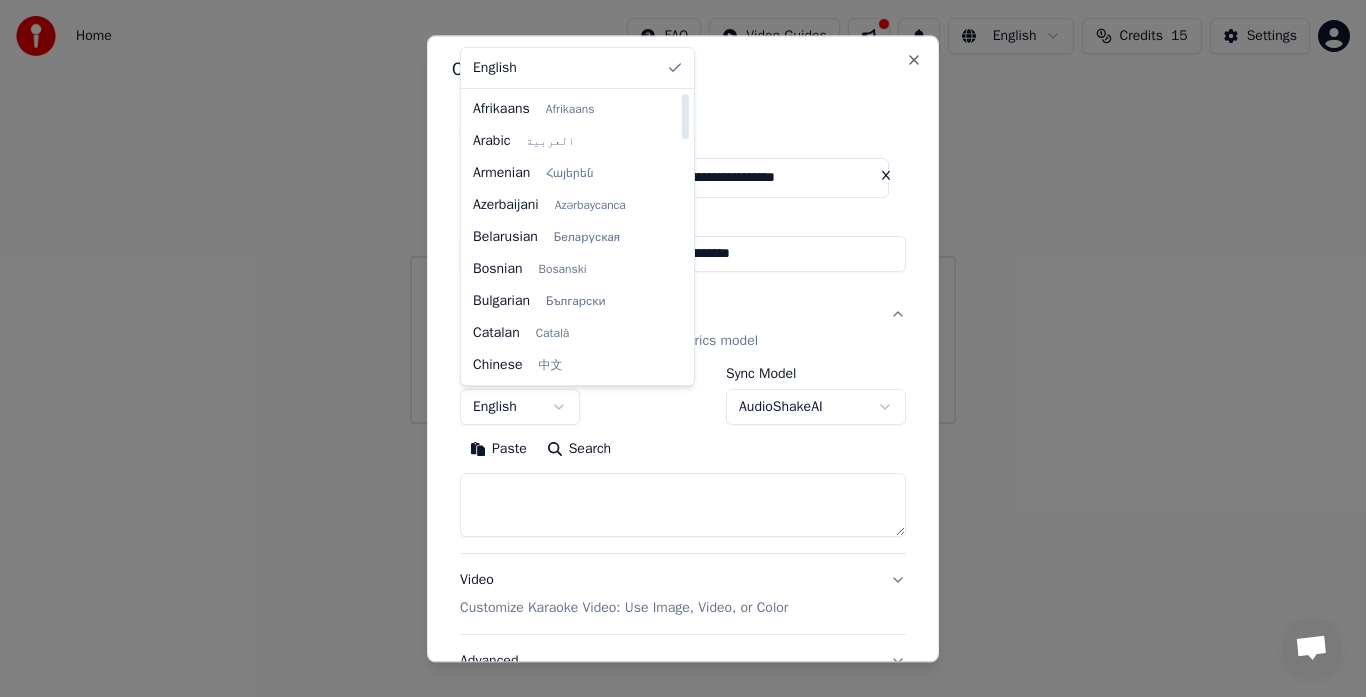 select on "**" 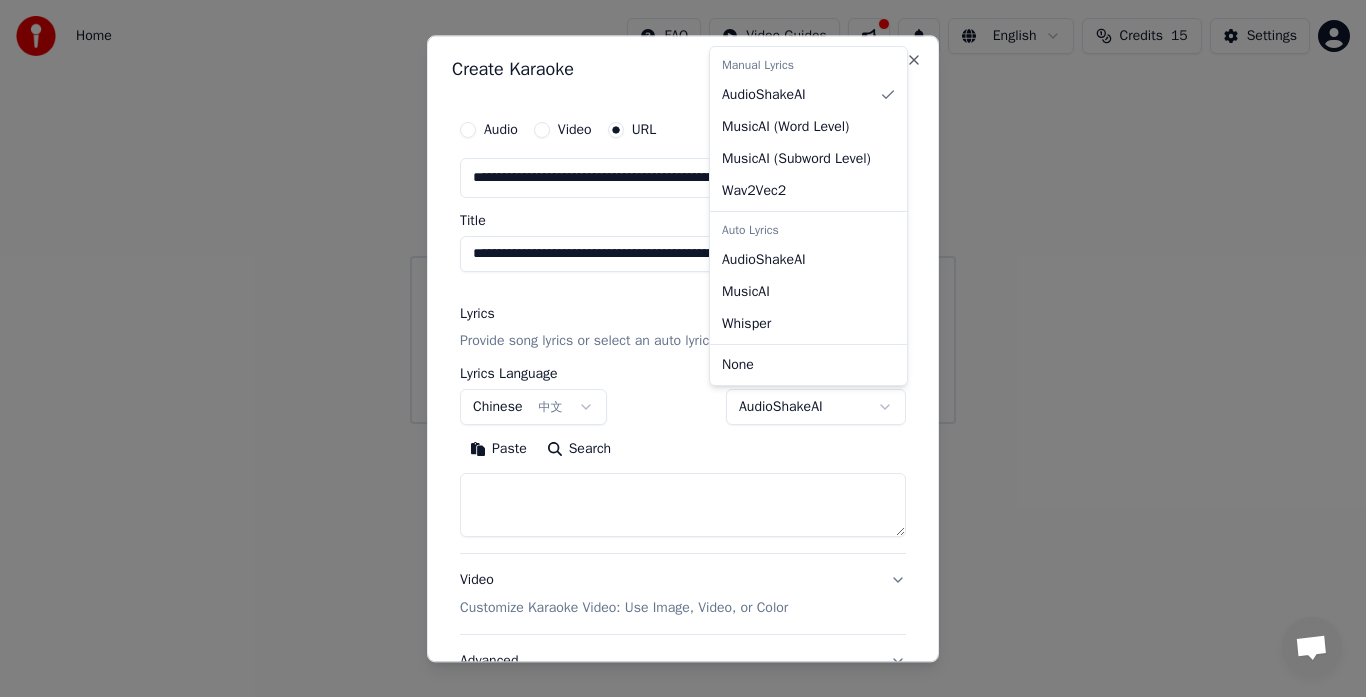 click on "**********" at bounding box center [683, 212] 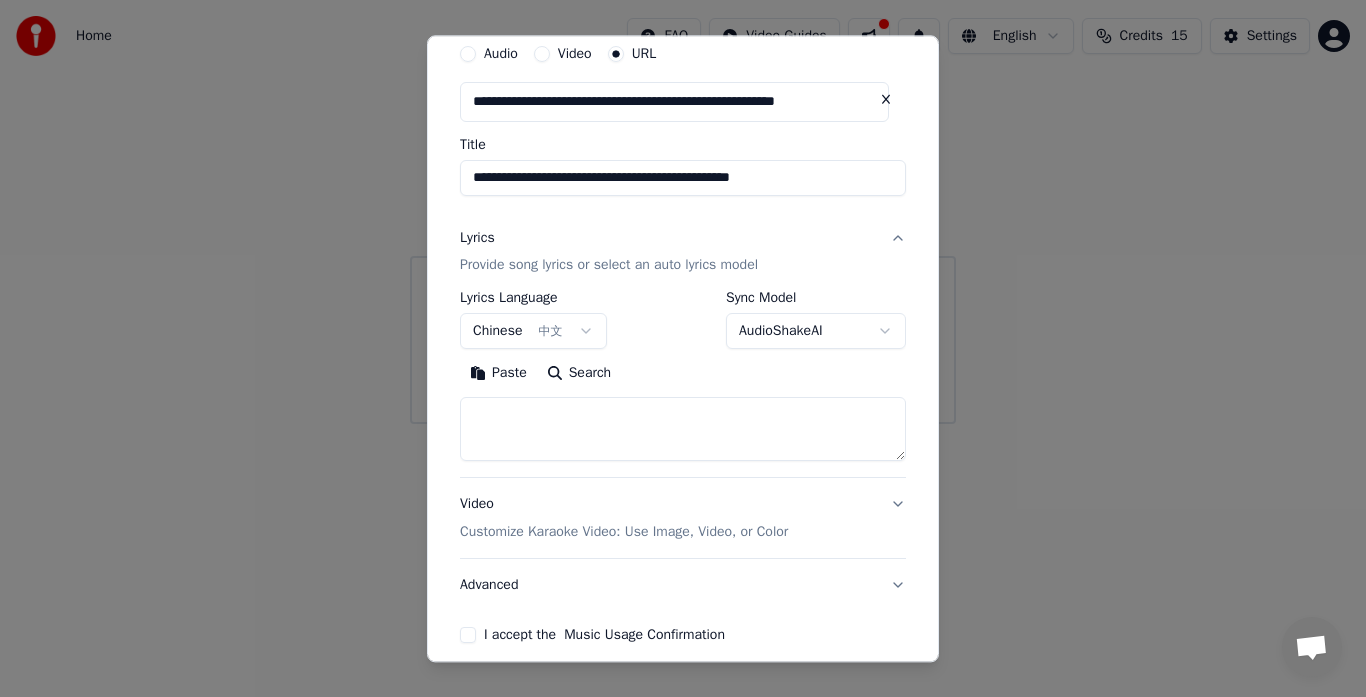 scroll, scrollTop: 74, scrollLeft: 0, axis: vertical 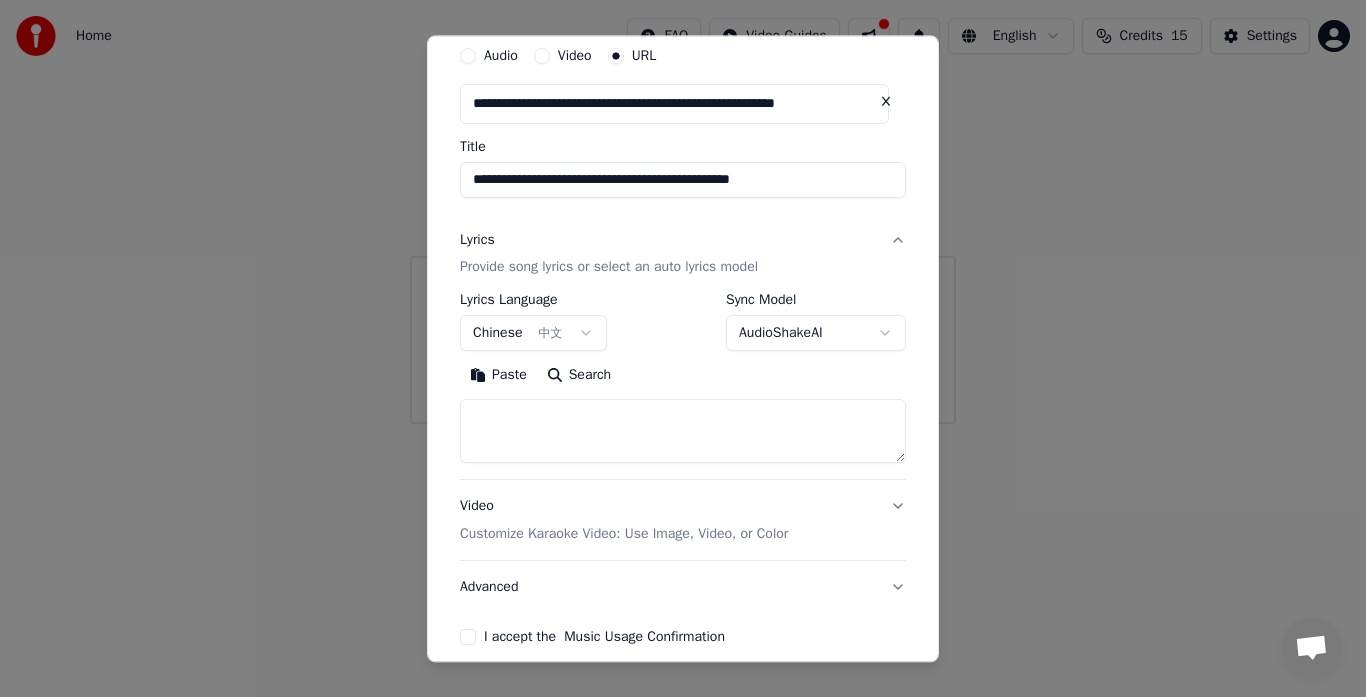 click on "**********" at bounding box center [683, 212] 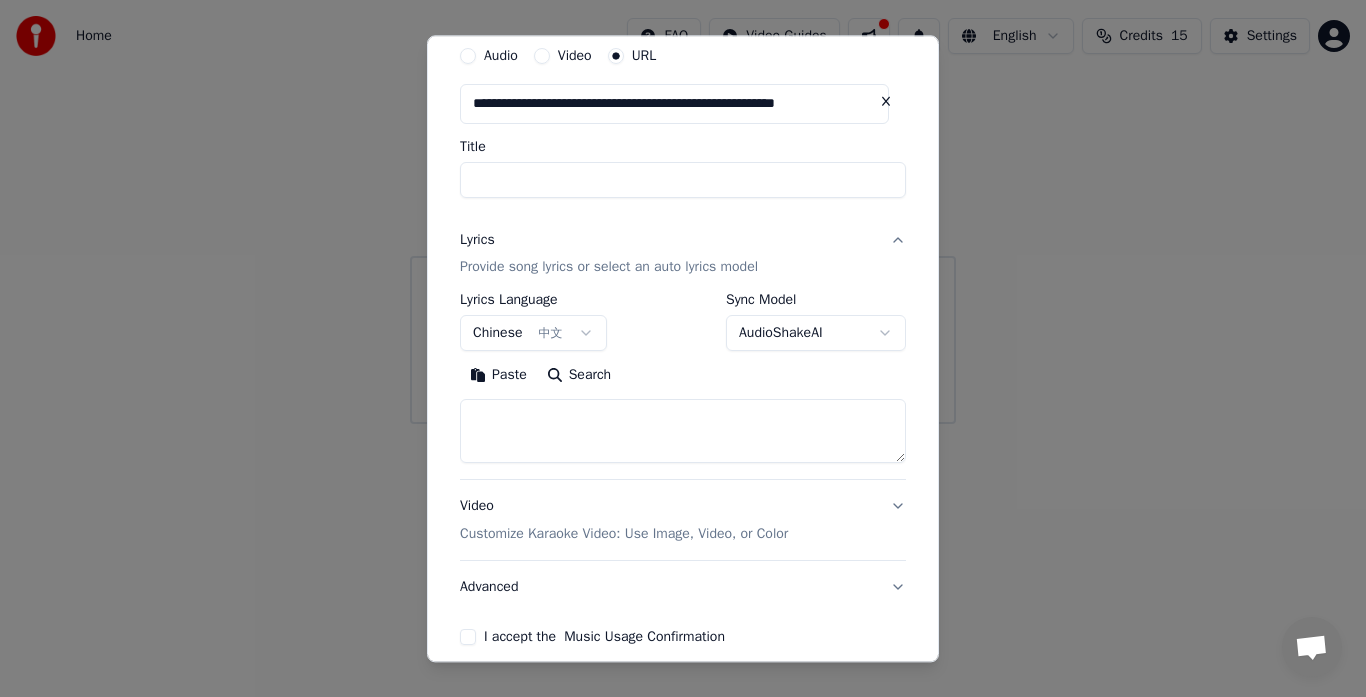select 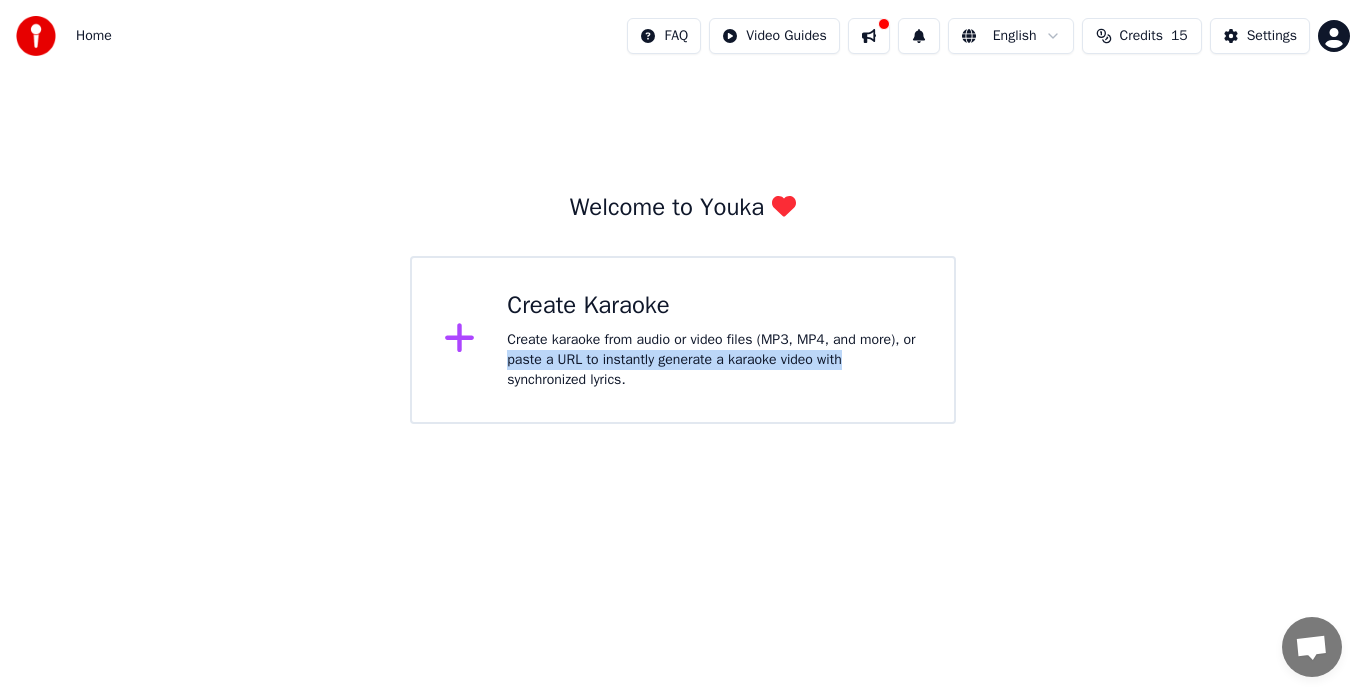 drag, startPoint x: 948, startPoint y: 335, endPoint x: 956, endPoint y: 365, distance: 31.04835 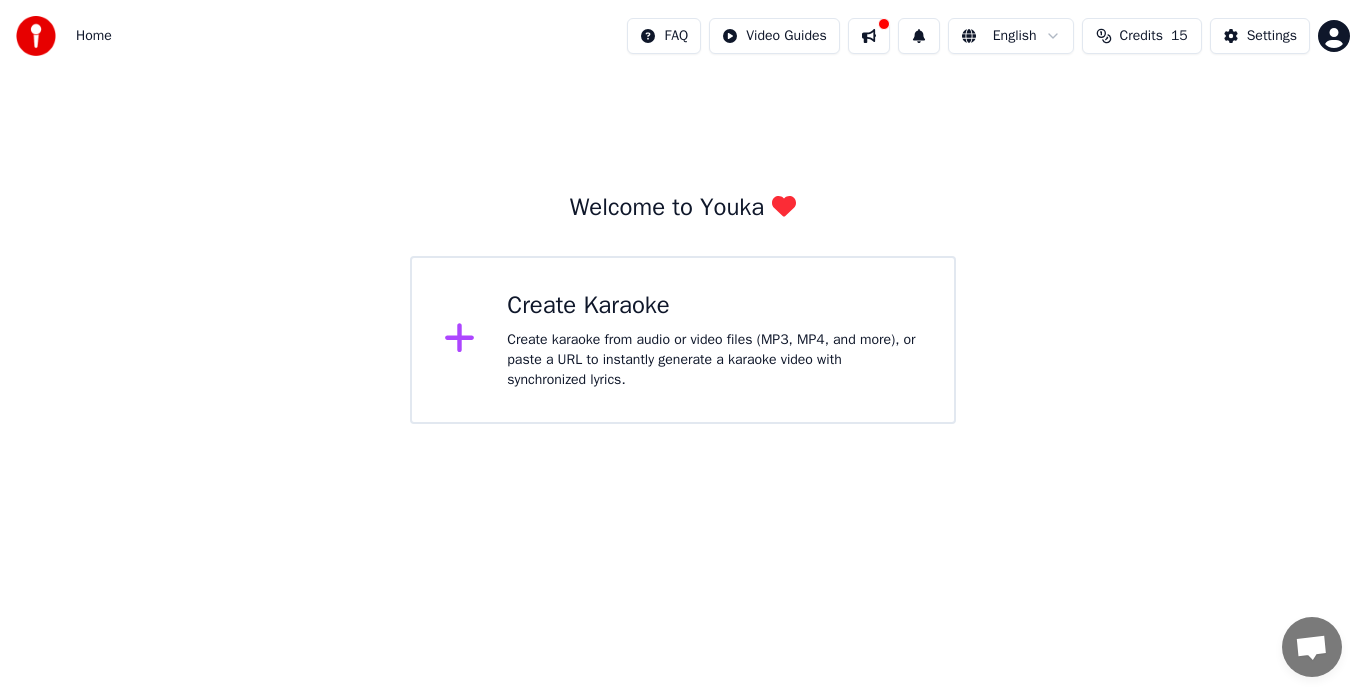 click at bounding box center [468, 340] 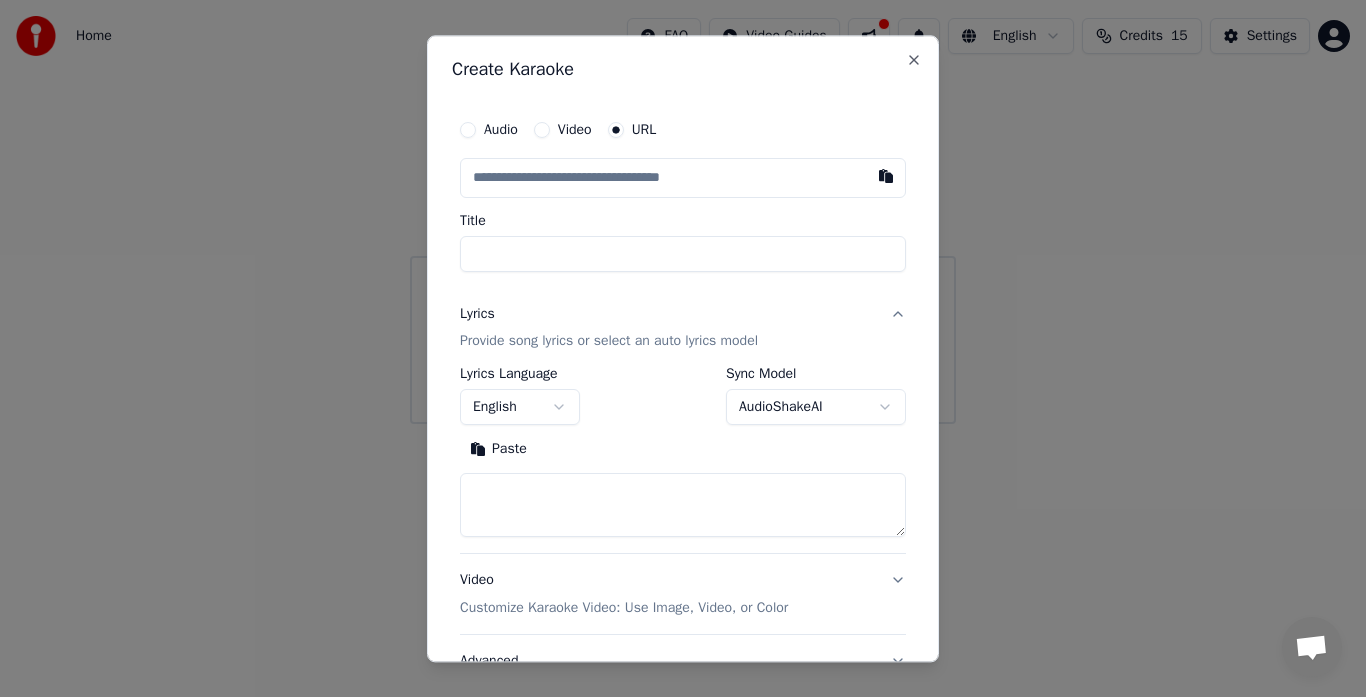 click at bounding box center [683, 178] 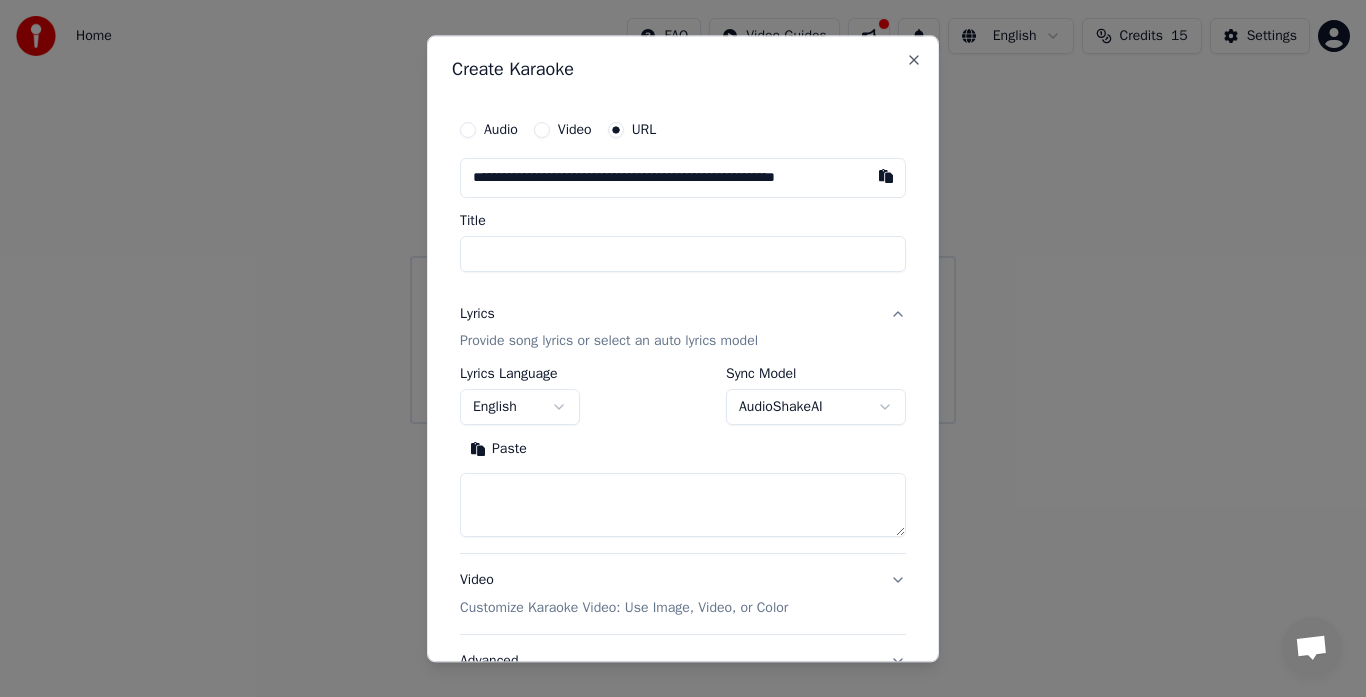 scroll, scrollTop: 0, scrollLeft: 28, axis: horizontal 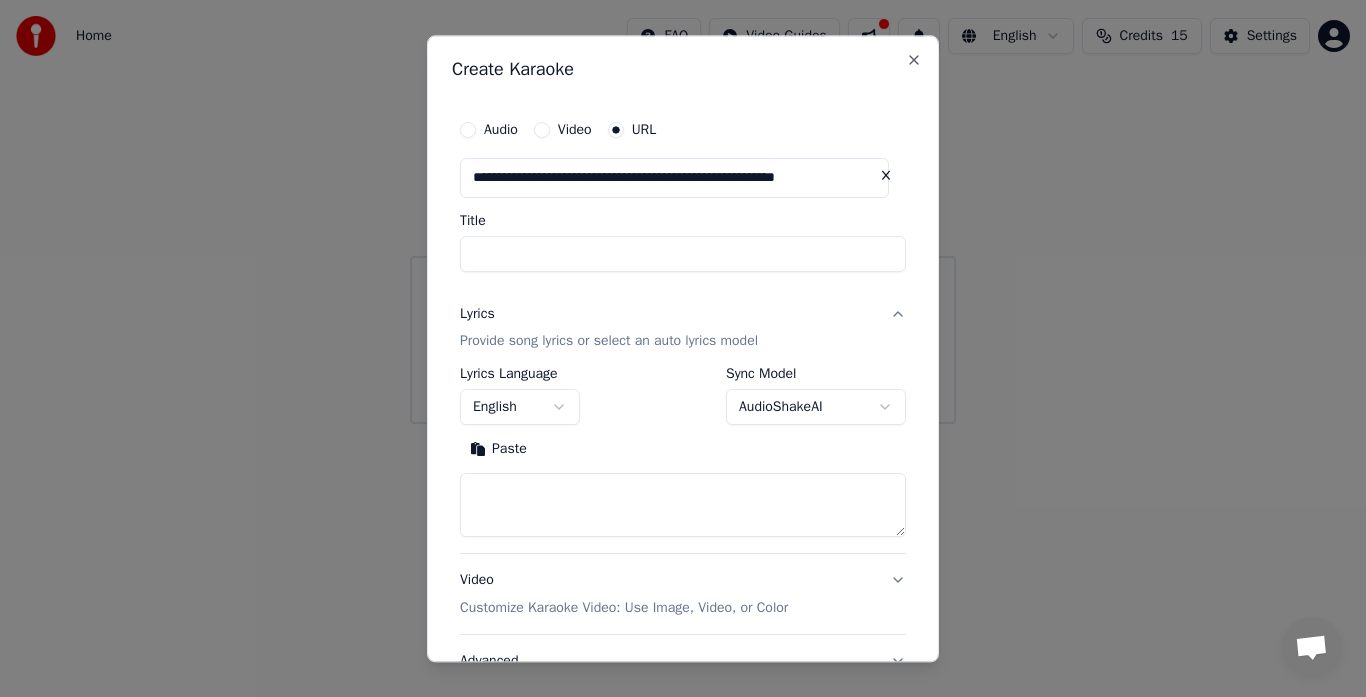 type on "**********" 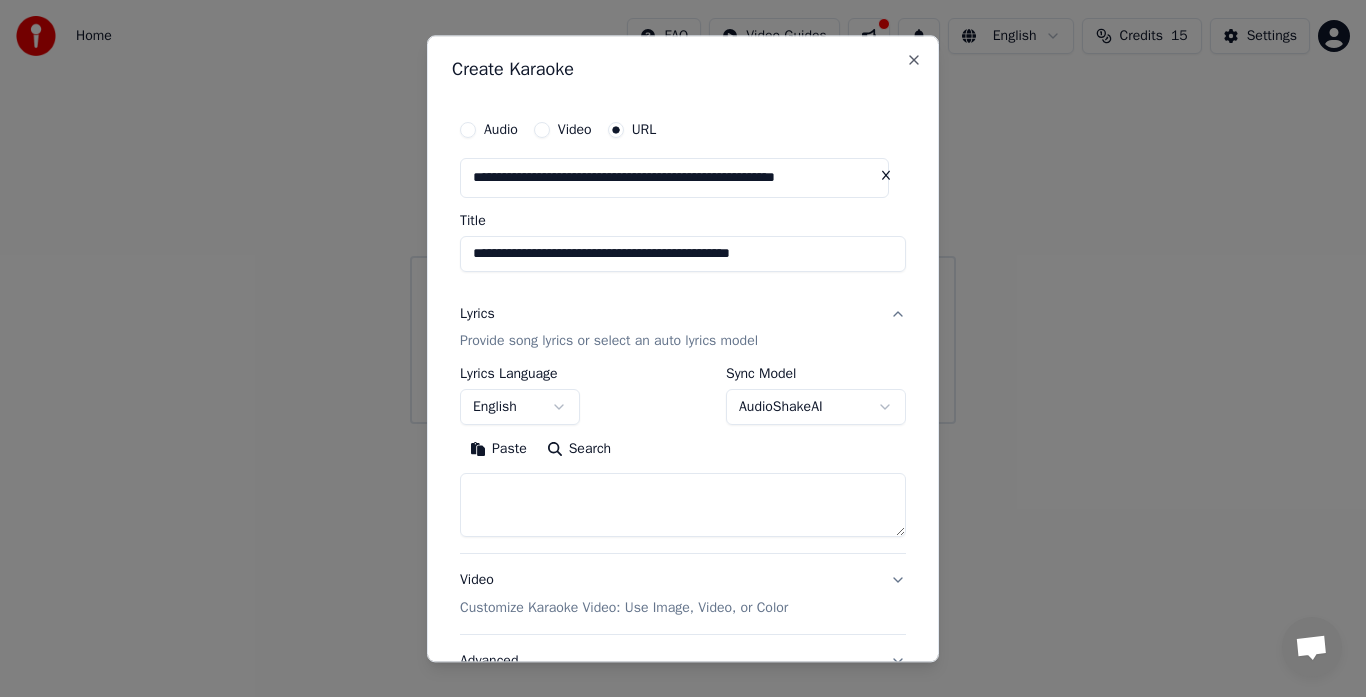 type on "**********" 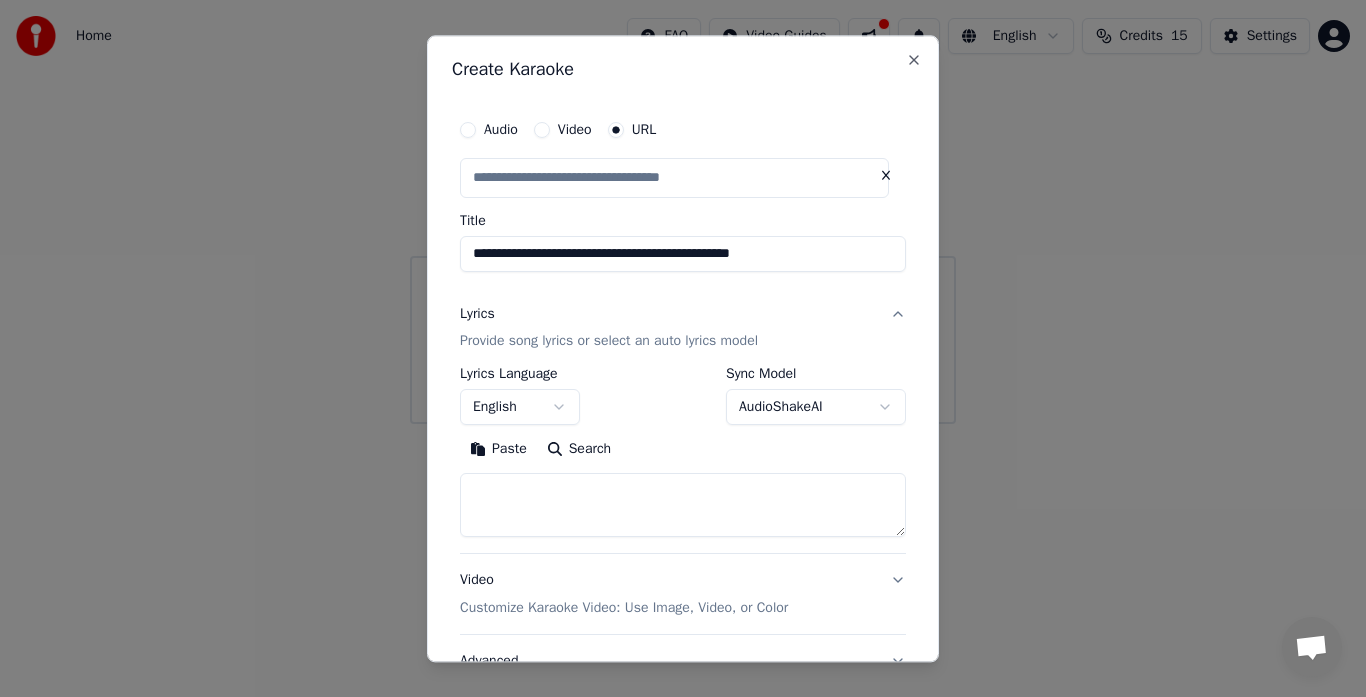 scroll, scrollTop: 0, scrollLeft: 0, axis: both 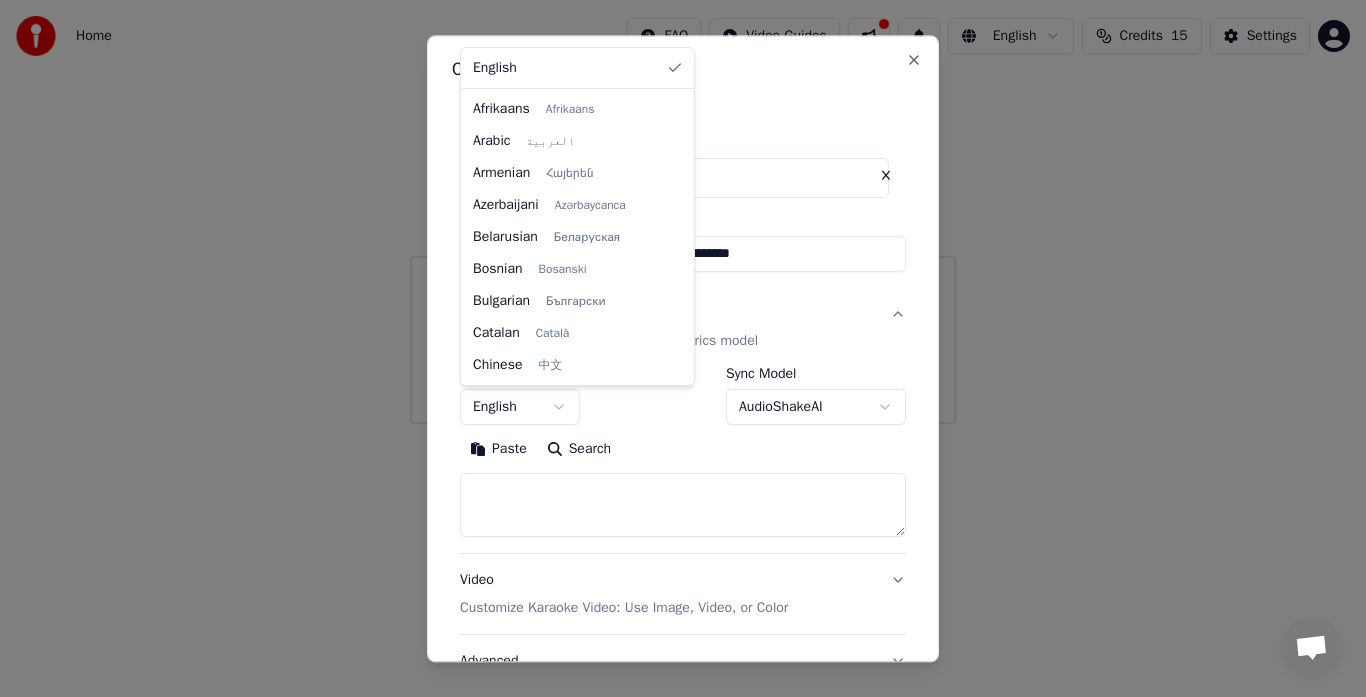 click on "**********" at bounding box center (683, 212) 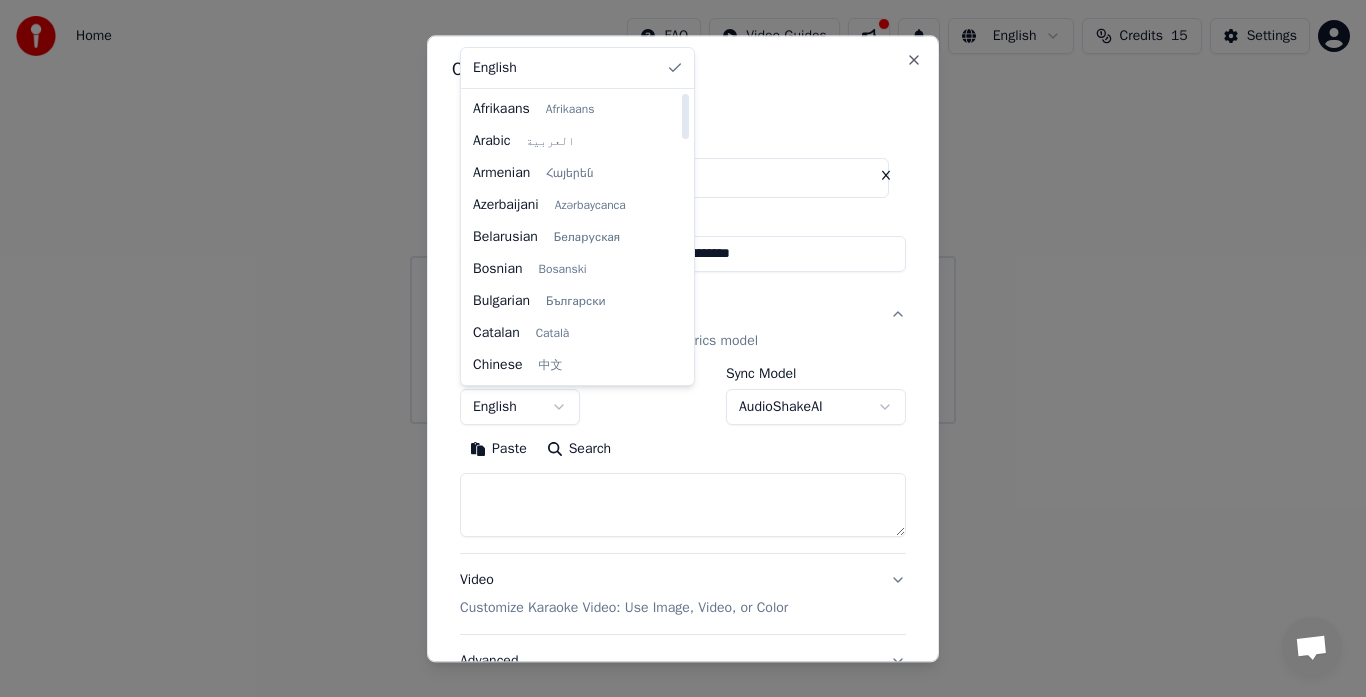 select on "**" 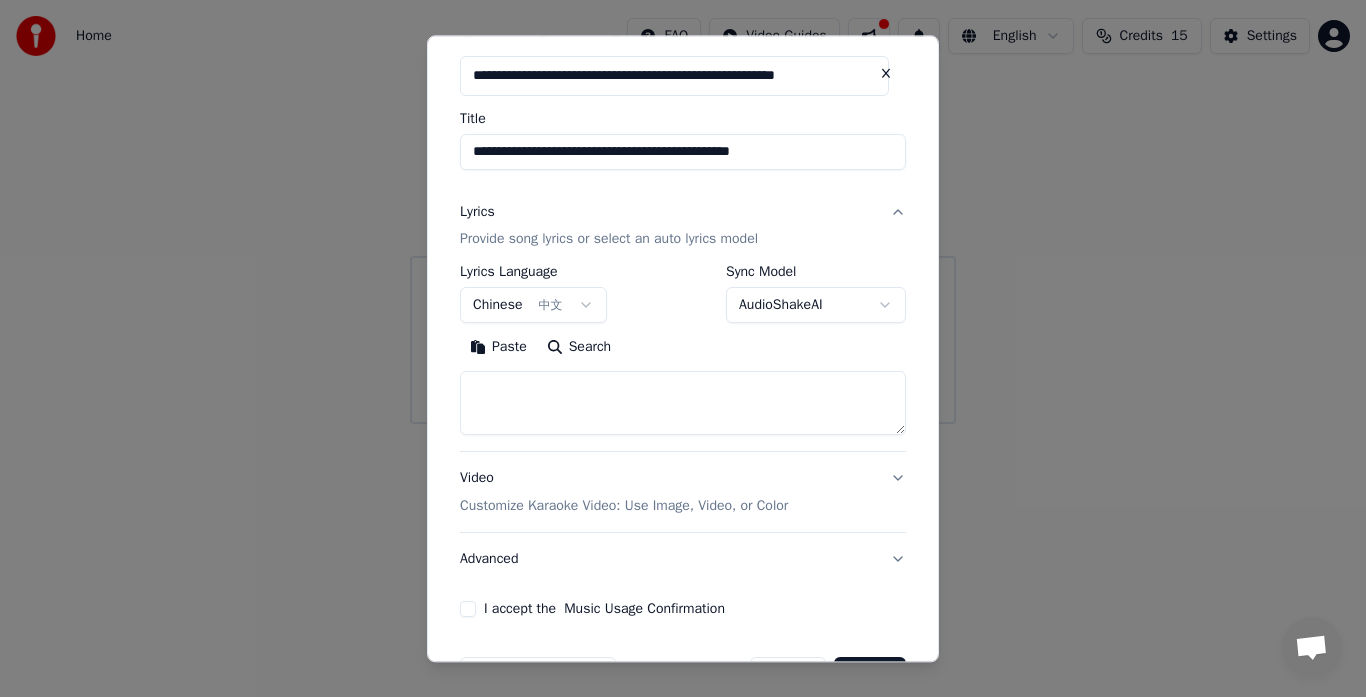 scroll, scrollTop: 166, scrollLeft: 0, axis: vertical 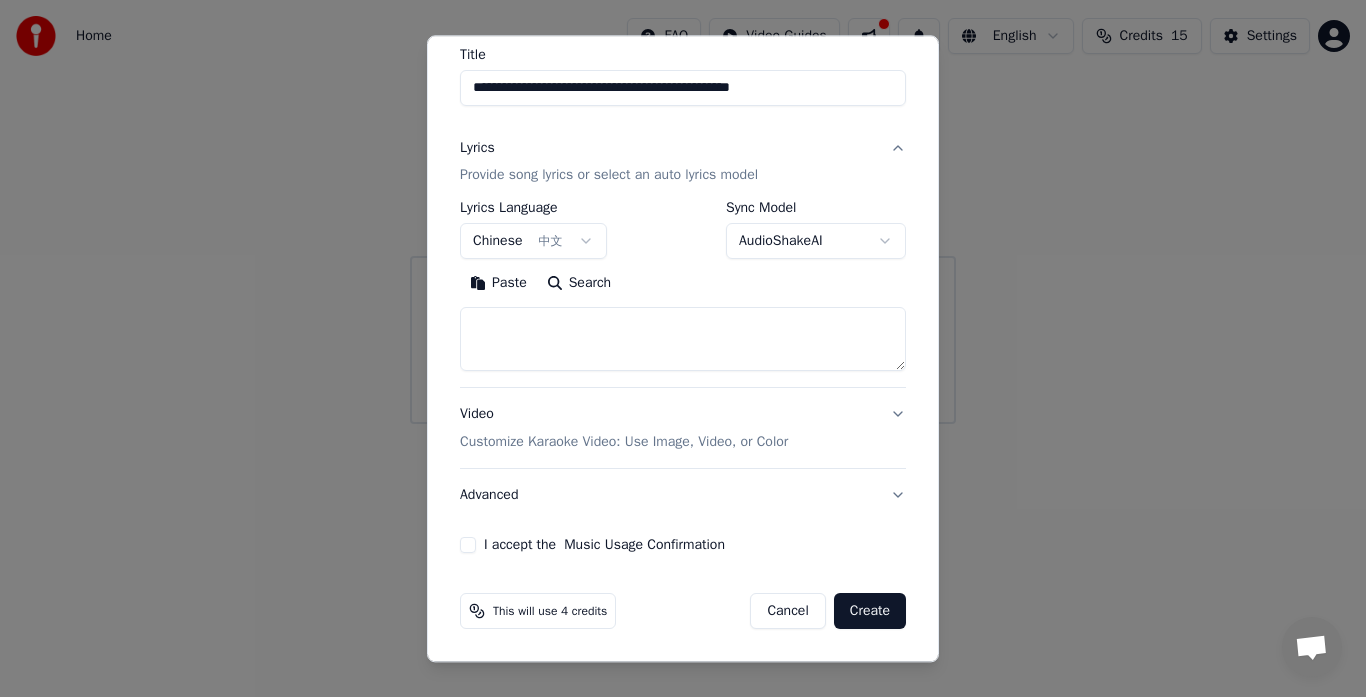 click on "I accept the   Music Usage Confirmation" at bounding box center [468, 546] 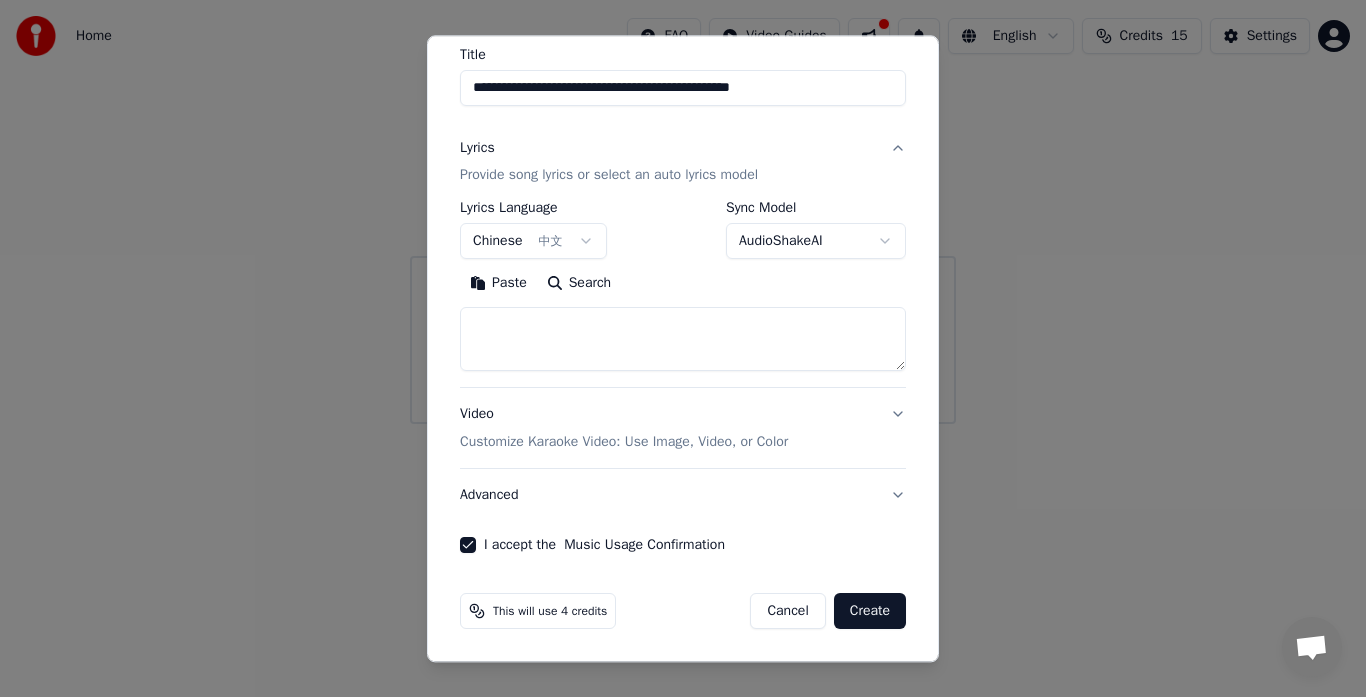 scroll, scrollTop: 0, scrollLeft: 0, axis: both 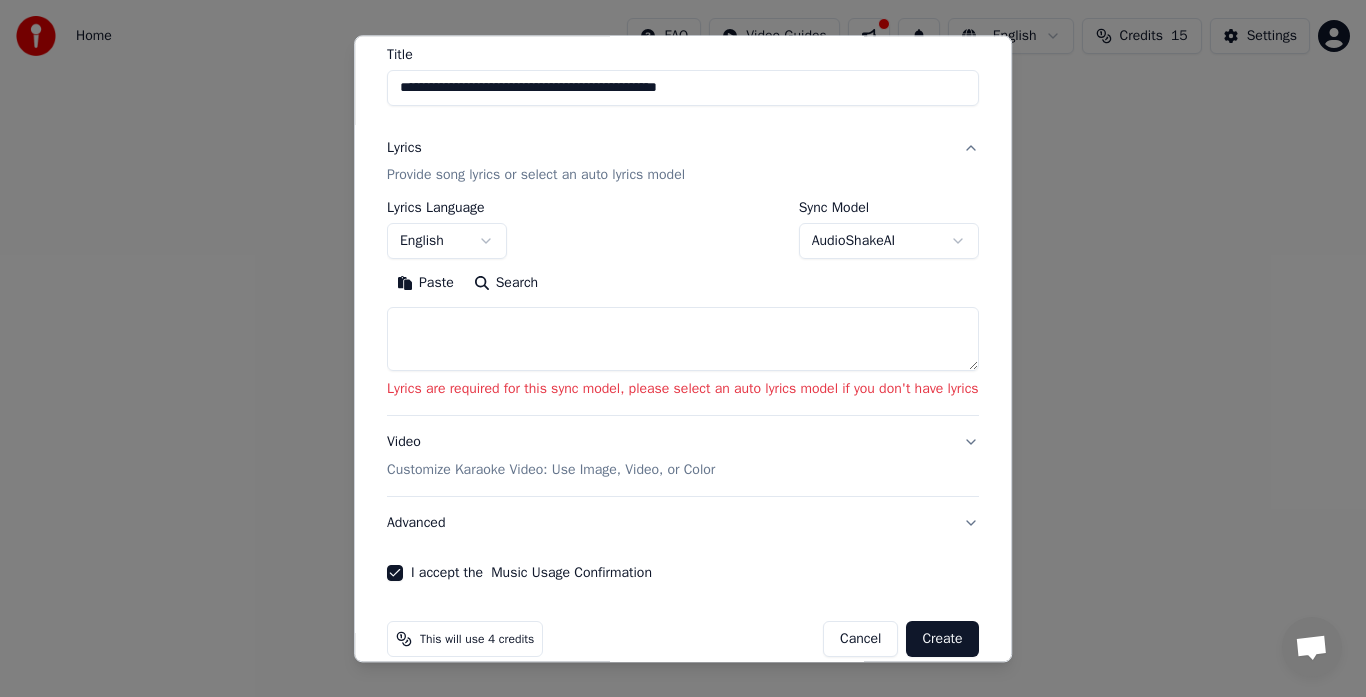 click on "Video Customize Karaoke Video: Use Image, Video, or Color" at bounding box center [683, 457] 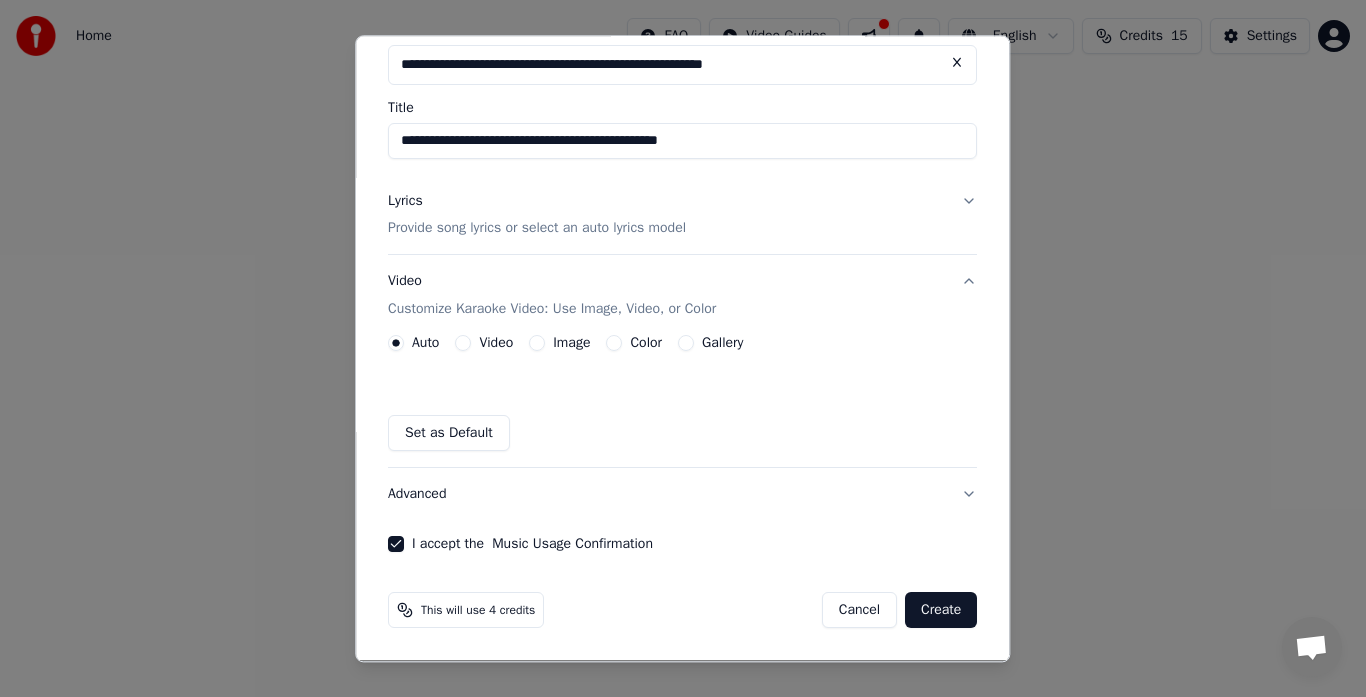 scroll, scrollTop: 113, scrollLeft: 0, axis: vertical 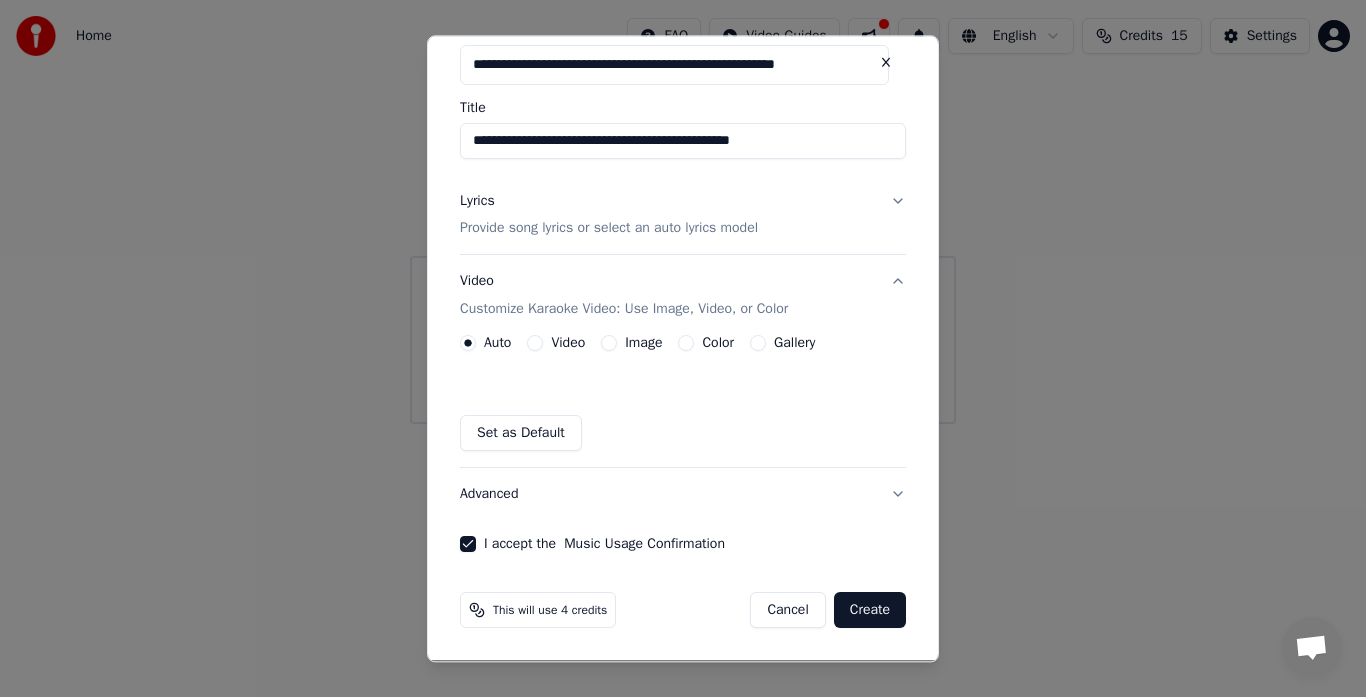 click on "Provide song lyrics or select an auto lyrics model" at bounding box center [609, 229] 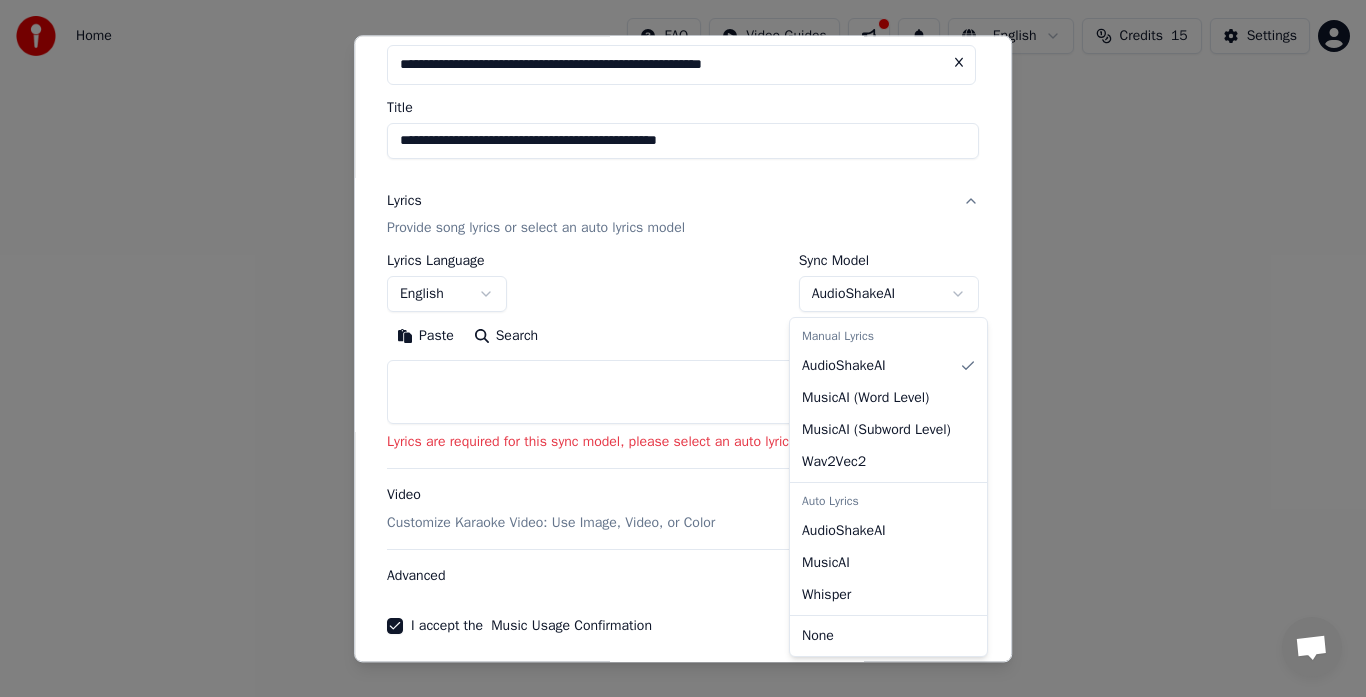 click on "**********" at bounding box center (683, 212) 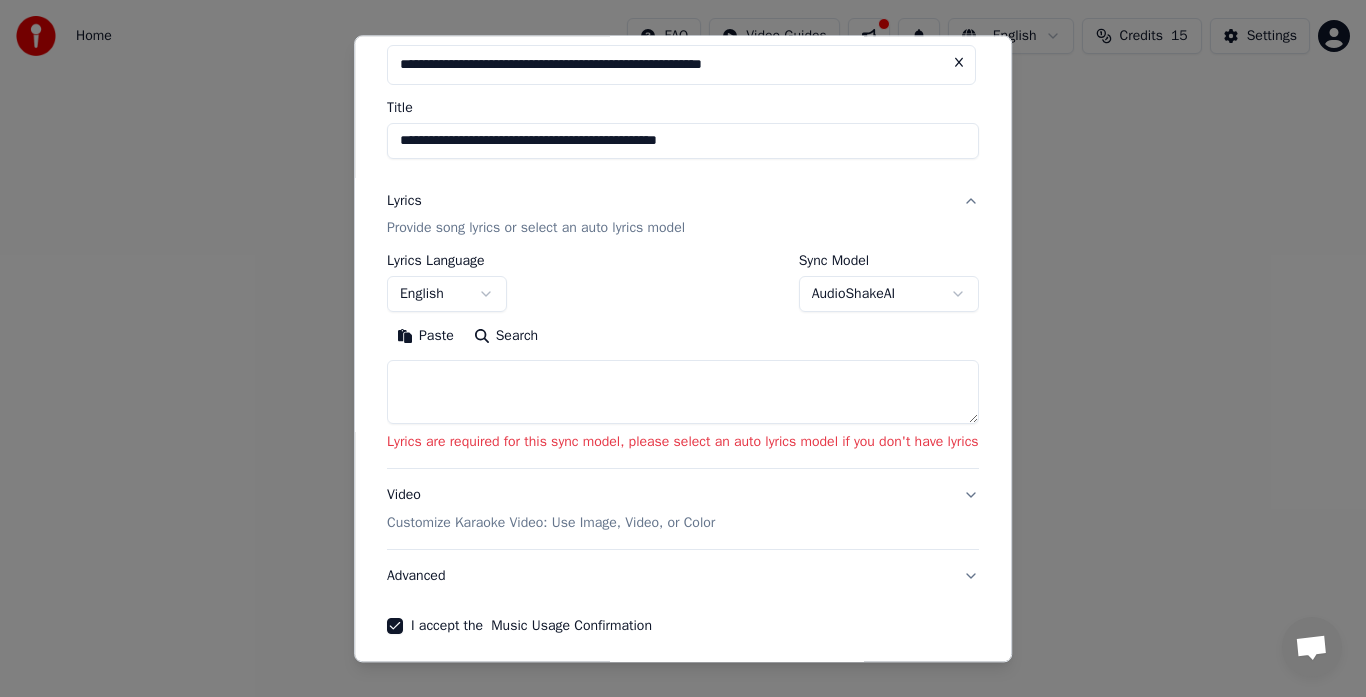 drag, startPoint x: 1013, startPoint y: 395, endPoint x: 1020, endPoint y: 409, distance: 15.652476 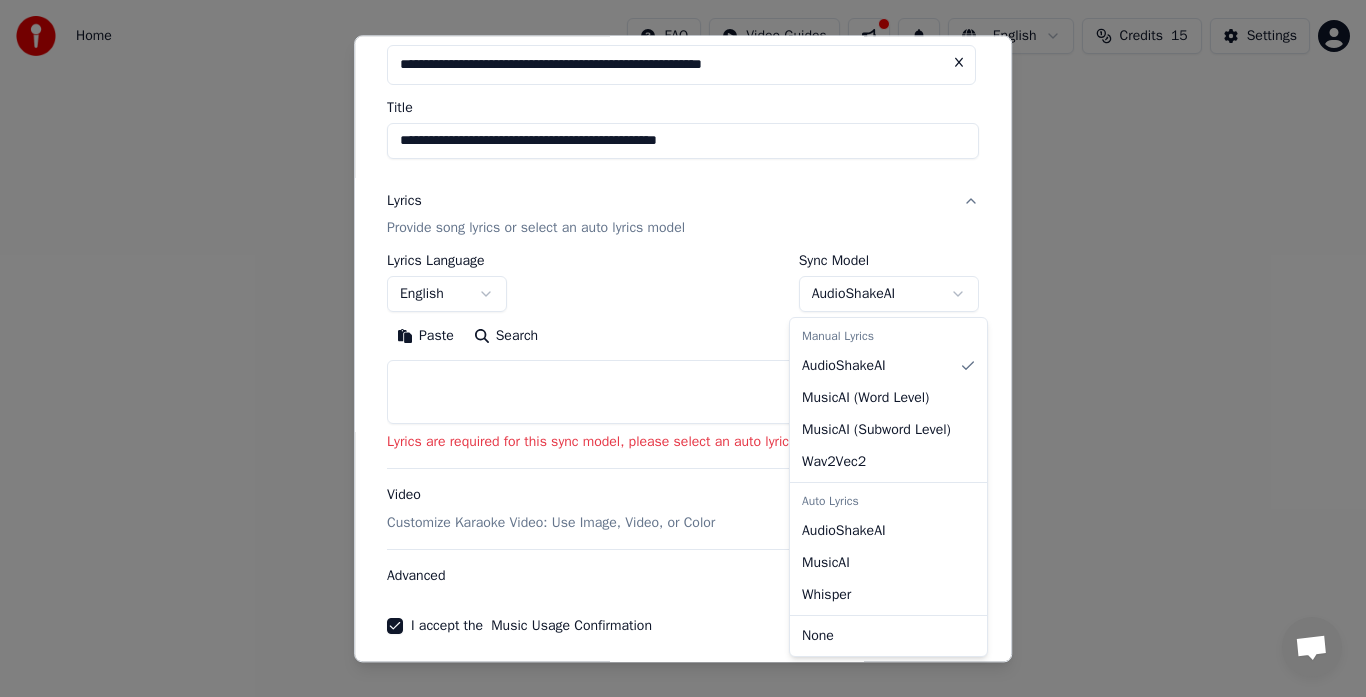 click on "**********" at bounding box center [683, 212] 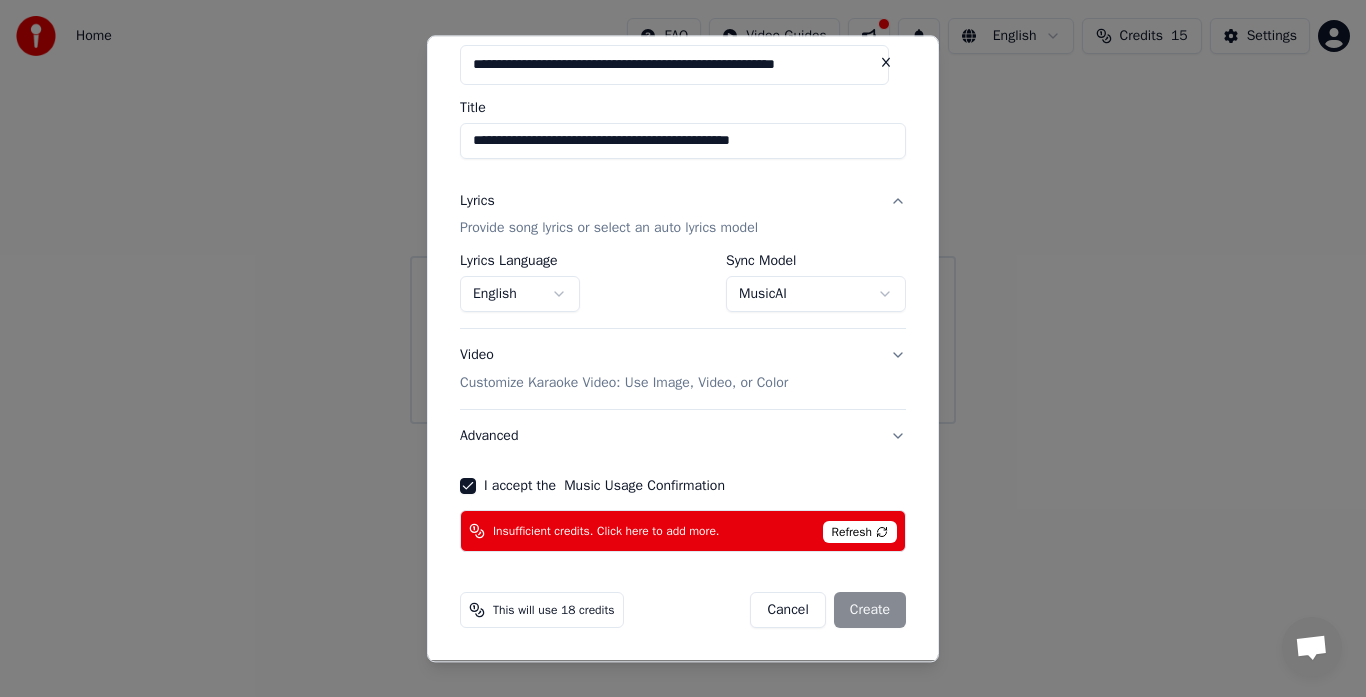 scroll, scrollTop: 55, scrollLeft: 0, axis: vertical 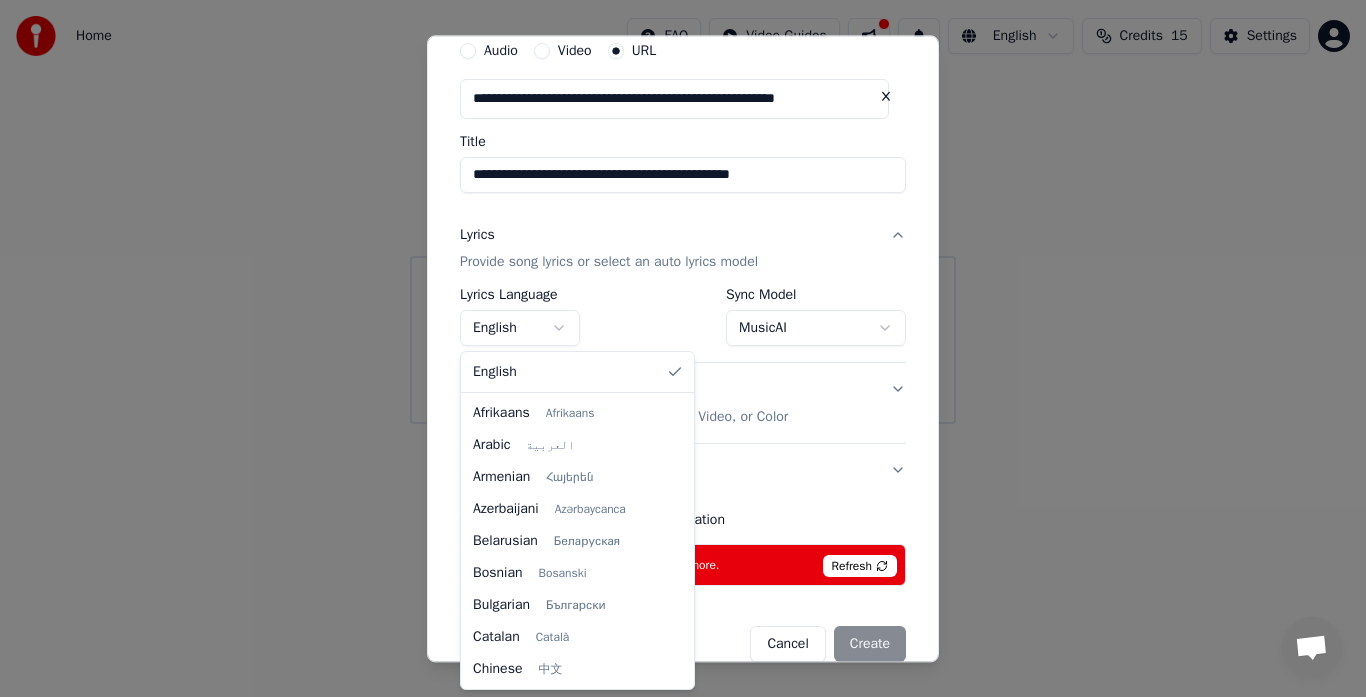 click on "**********" at bounding box center (683, 212) 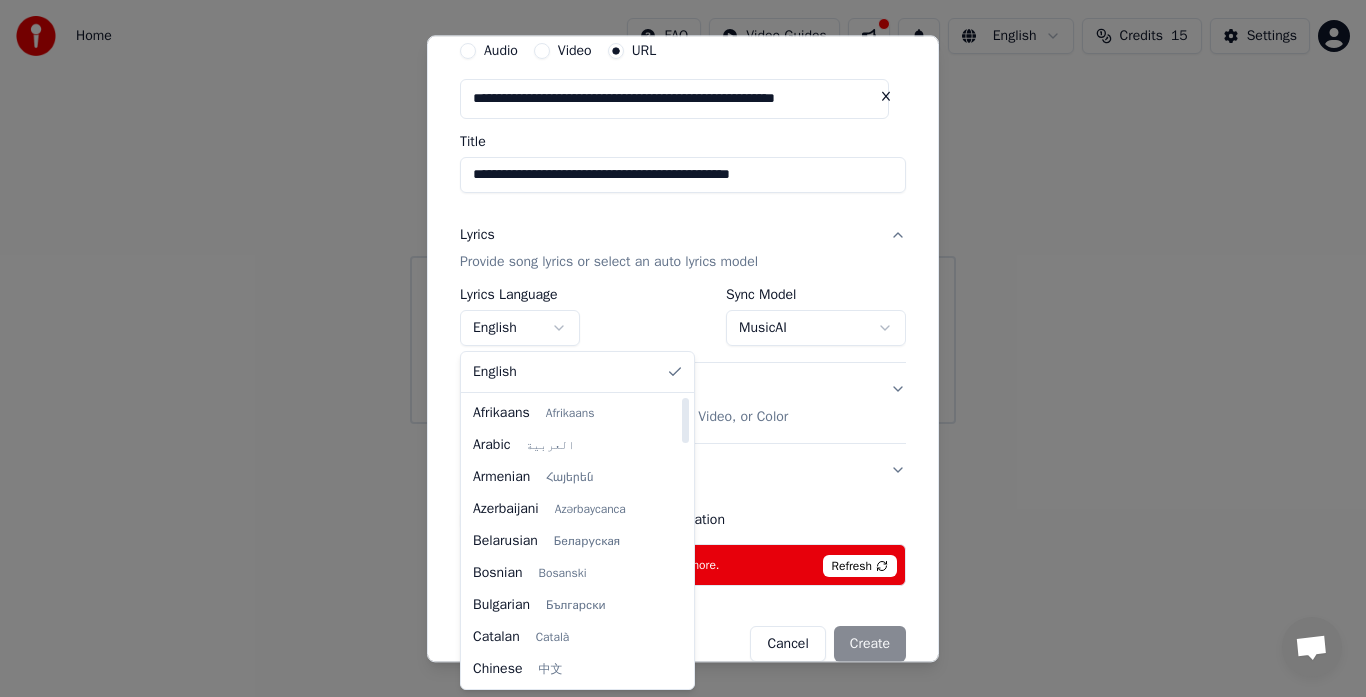 select on "**" 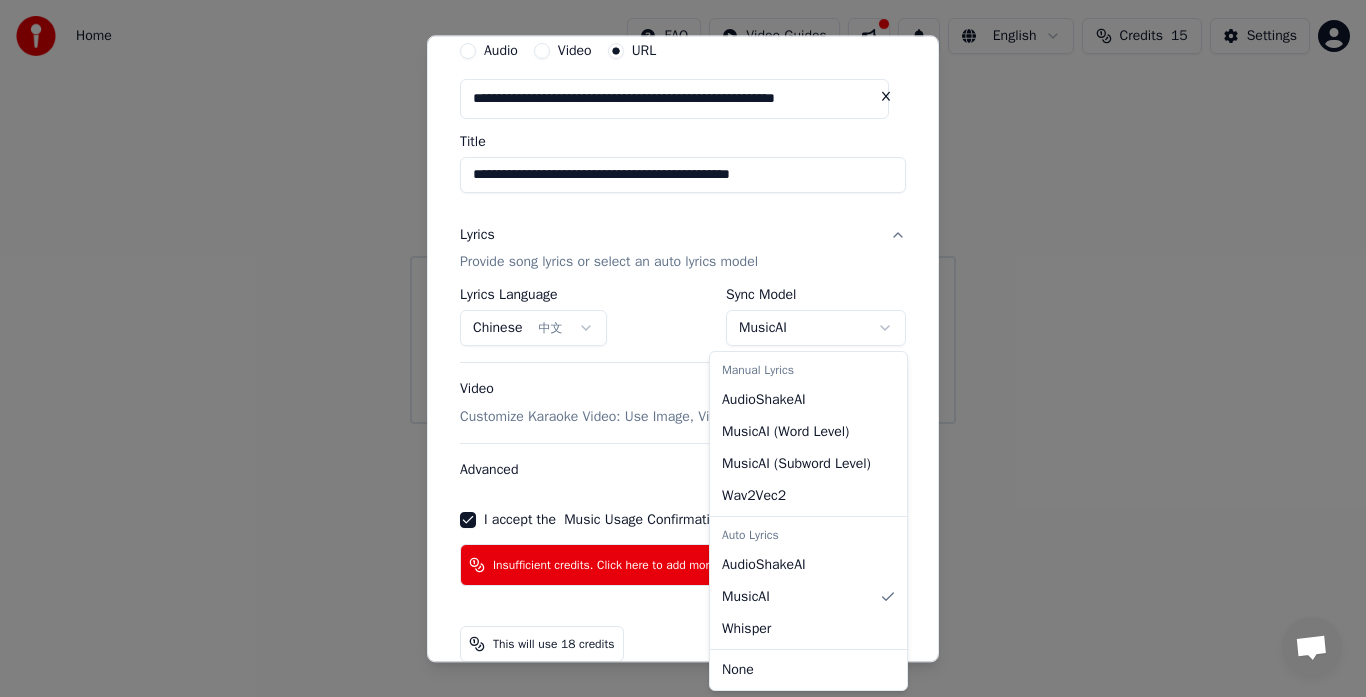 click on "**********" at bounding box center (683, 212) 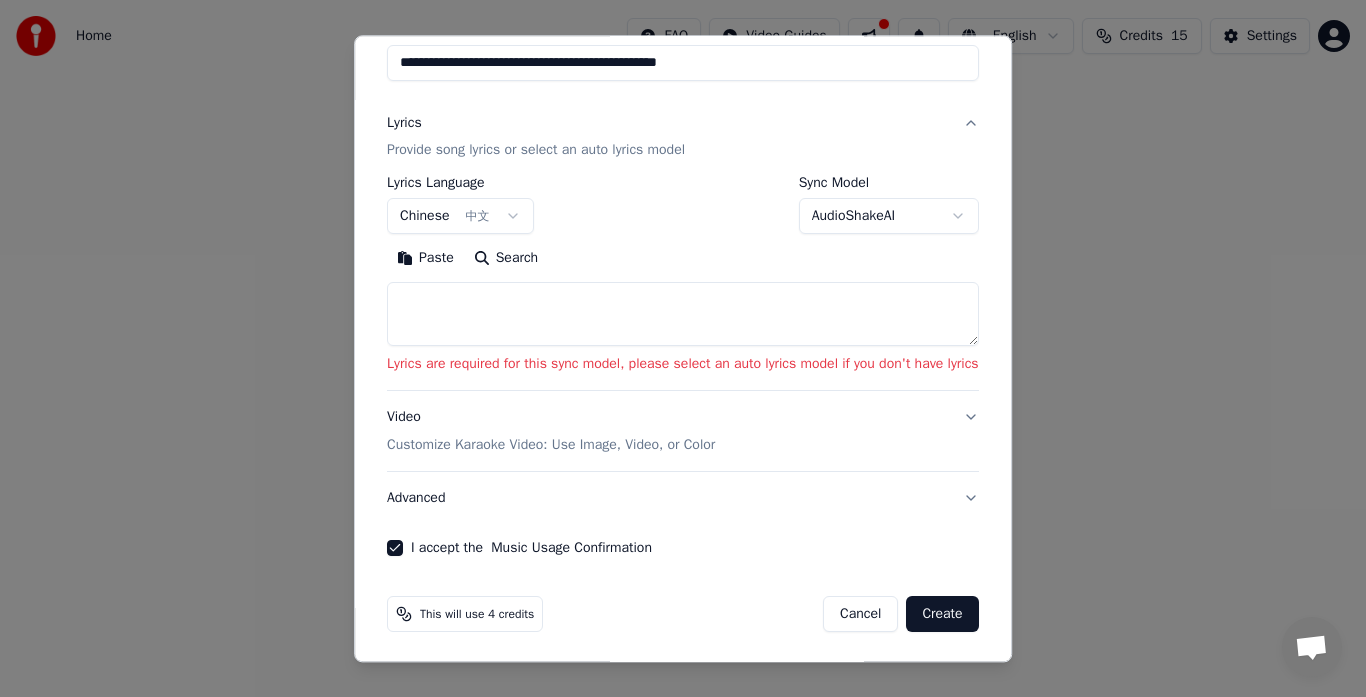scroll, scrollTop: 194, scrollLeft: 0, axis: vertical 